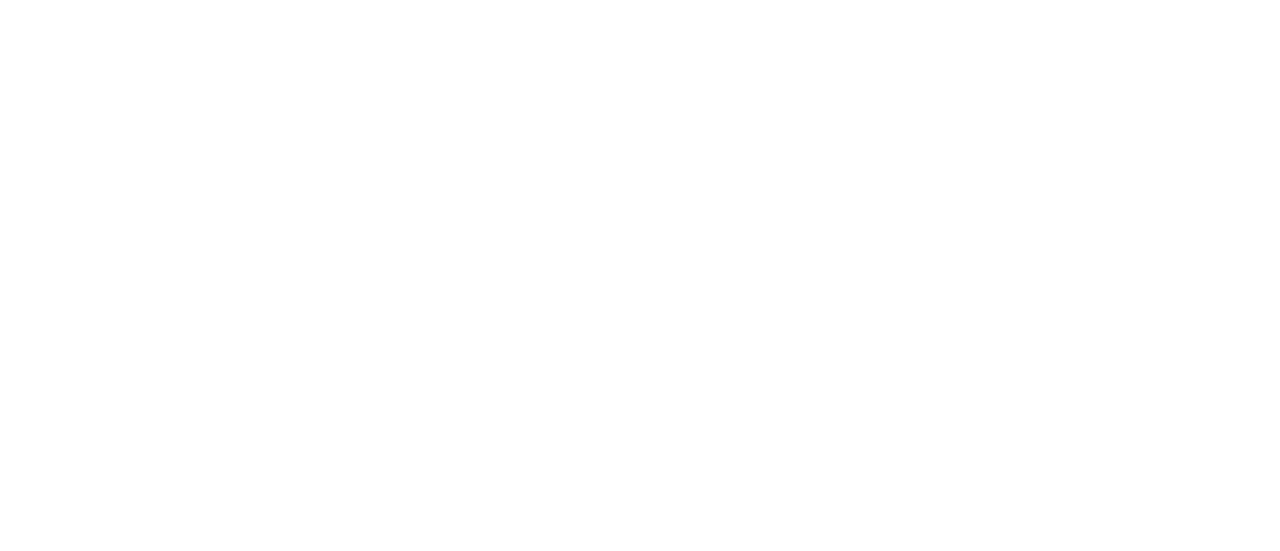 scroll, scrollTop: 0, scrollLeft: 0, axis: both 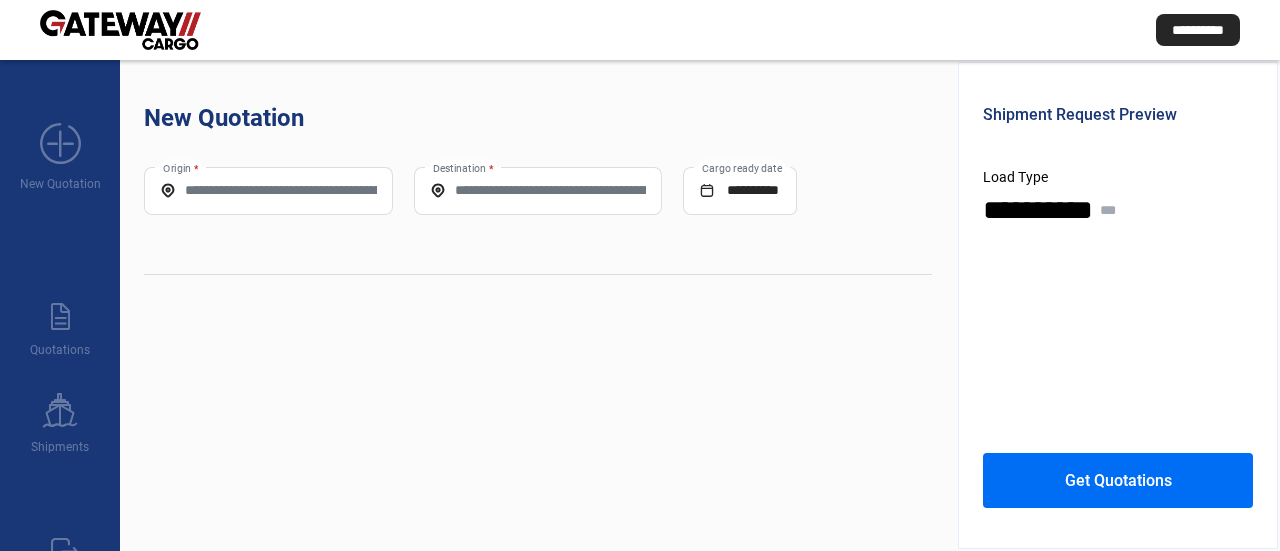 click on "Origin *" at bounding box center (268, 190) 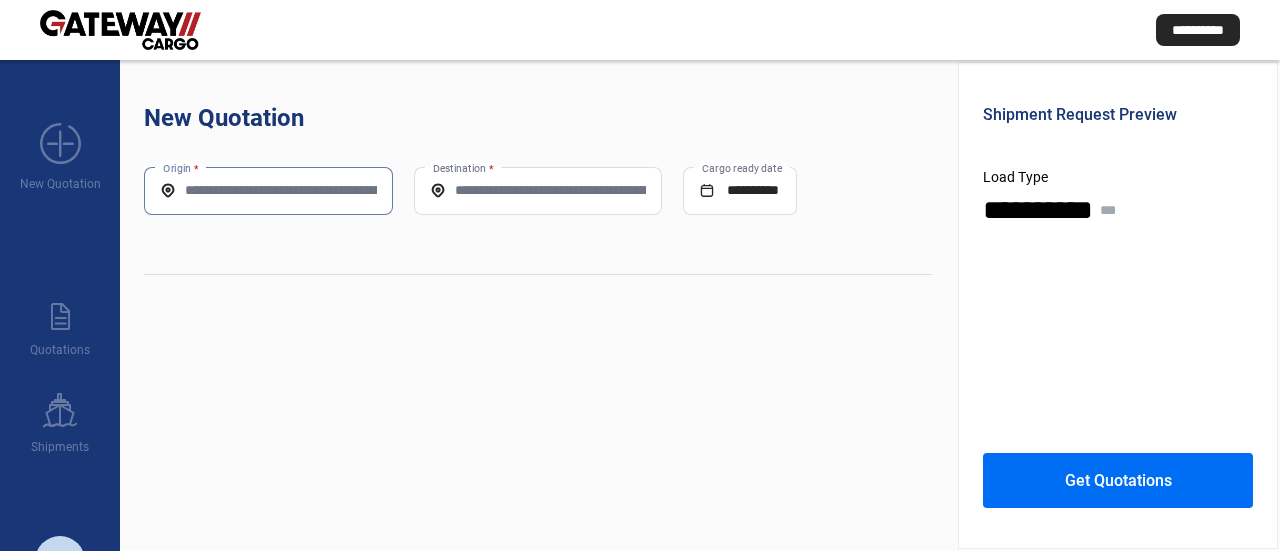 paste on "**********" 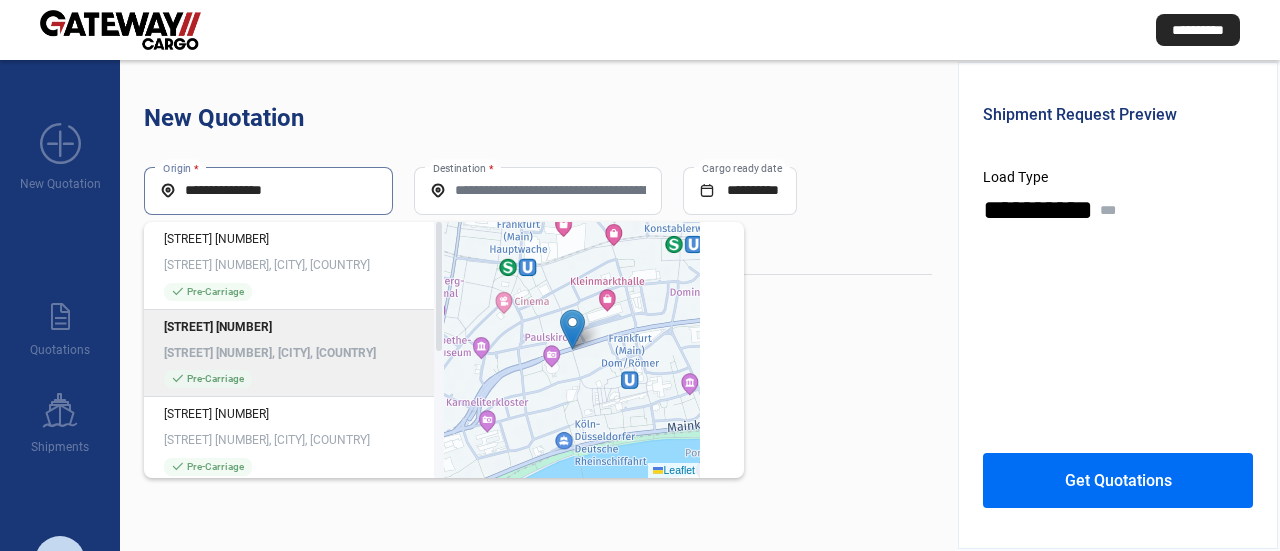 click on "[STREET] [NUMBER], [STREET] [NUMBER], [CITY], [COUNTRY]" 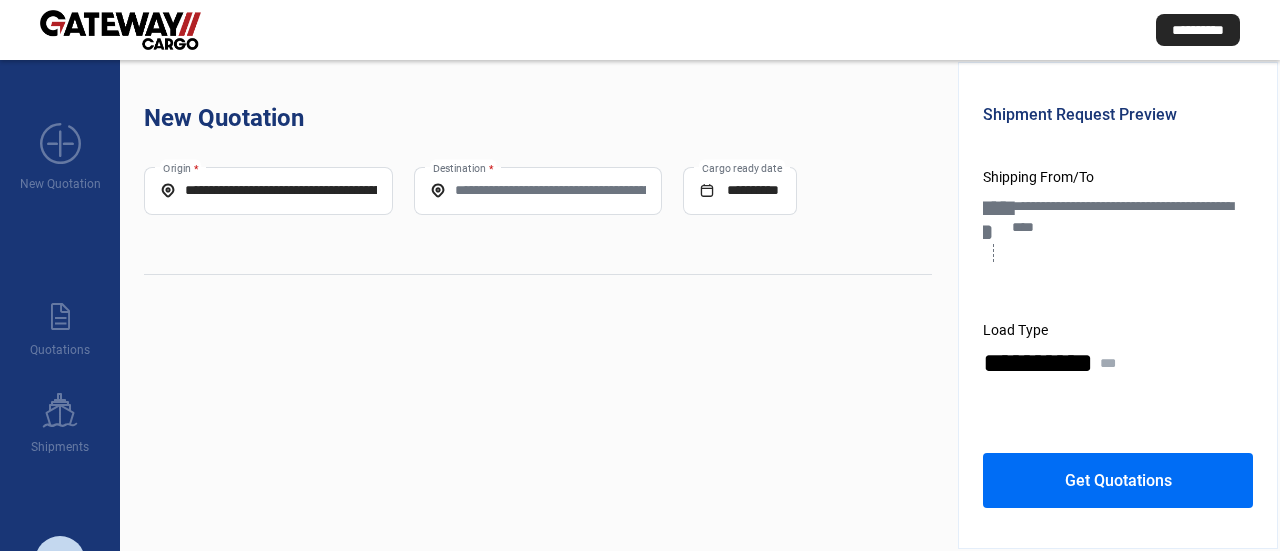 drag, startPoint x: 443, startPoint y: 192, endPoint x: 444, endPoint y: 215, distance: 23.021729 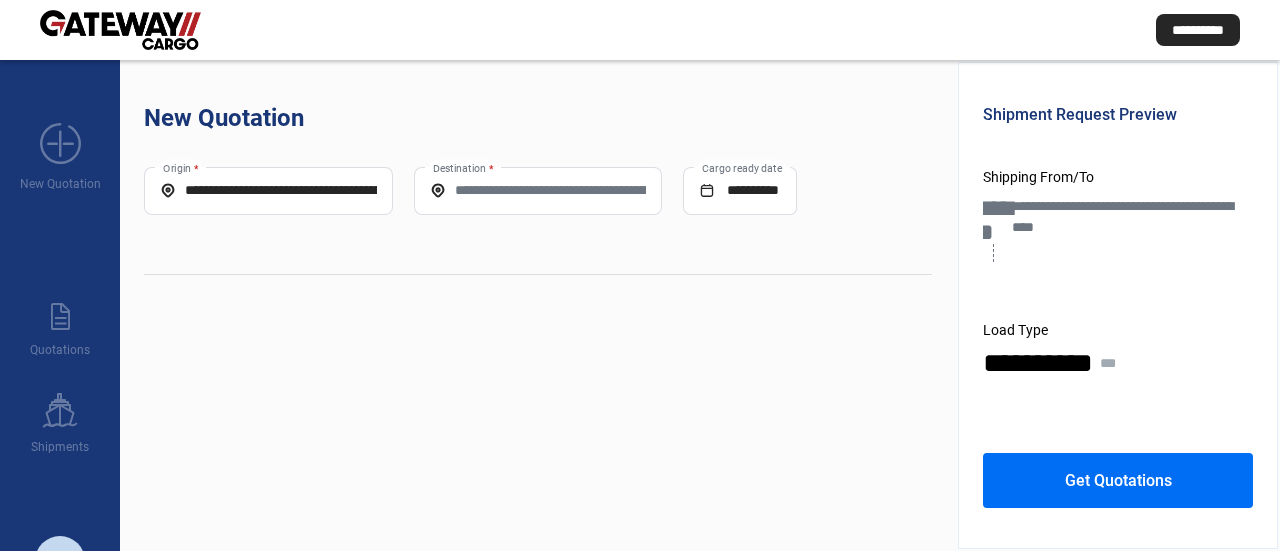 click on "Destination *" 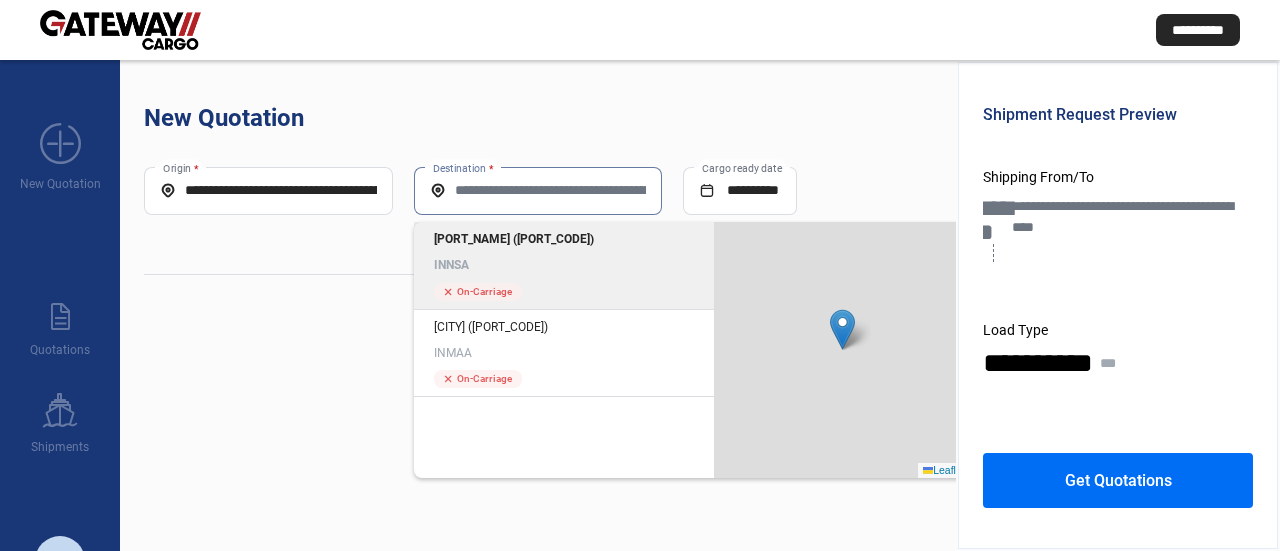 click on "[PORT_NAME] ([PORT_CODE])" 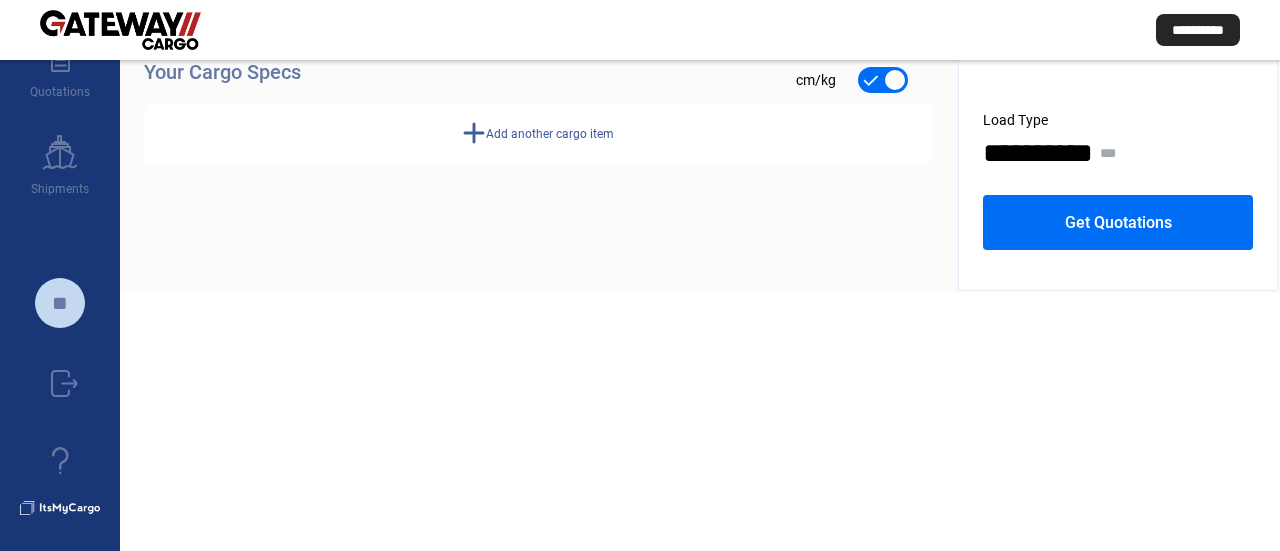 scroll, scrollTop: 266, scrollLeft: 0, axis: vertical 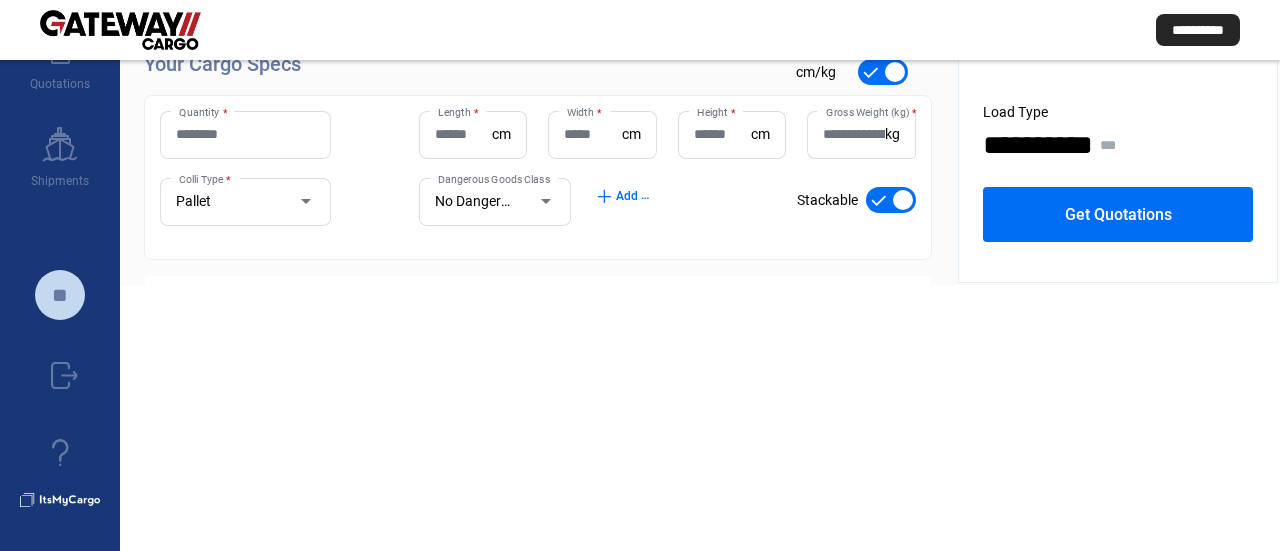 click on "Quantity *" 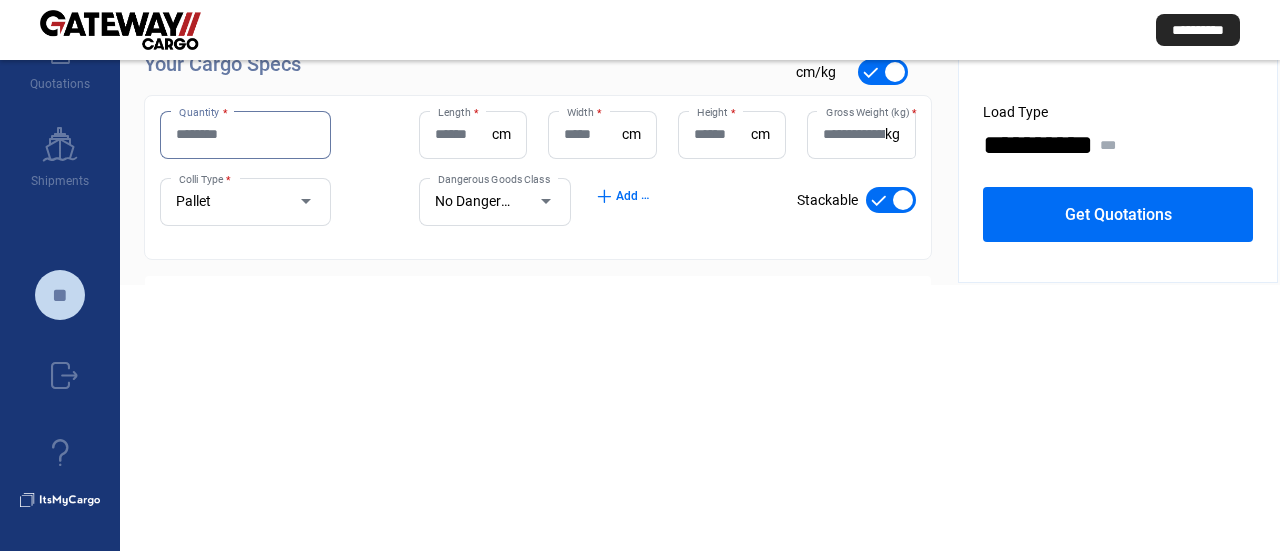 click on "Quantity *" at bounding box center (245, 134) 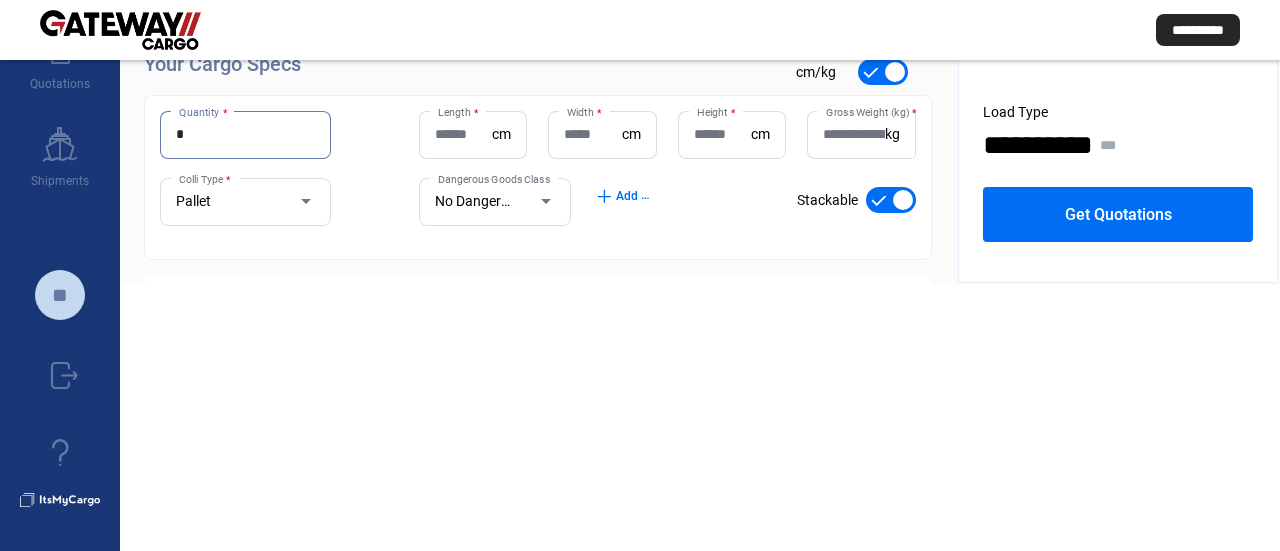type on "*" 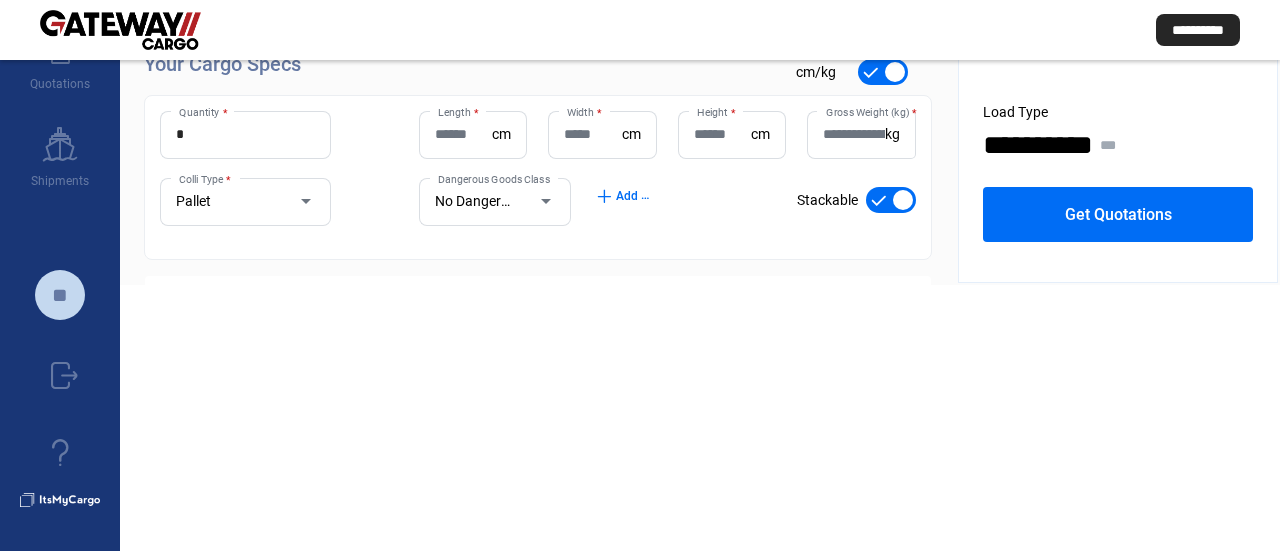 click on "Length  * cm" 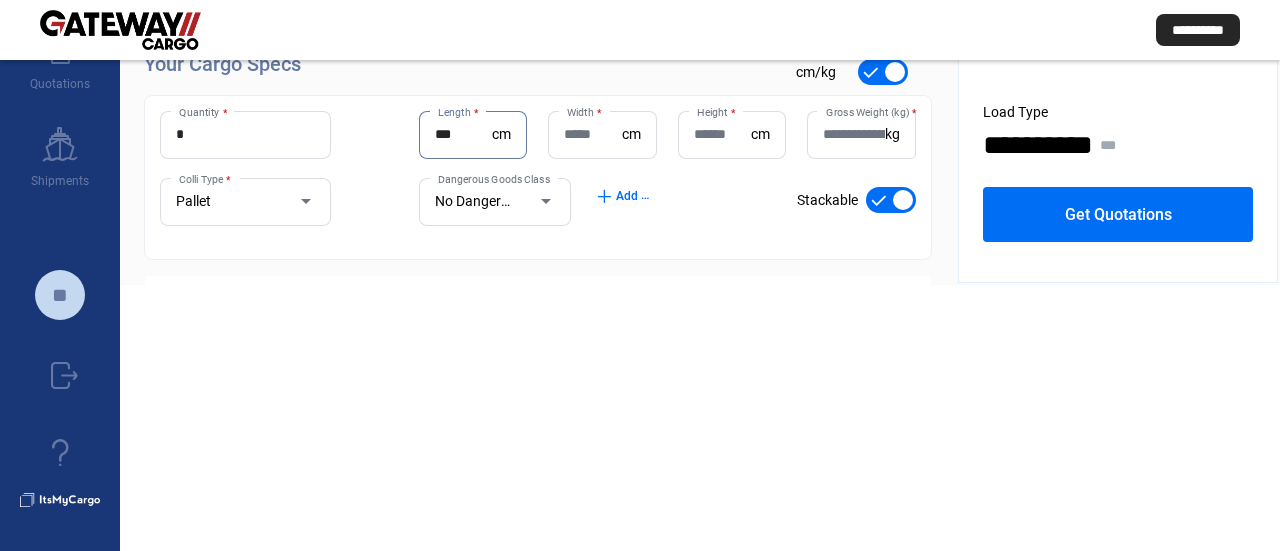 type on "***" 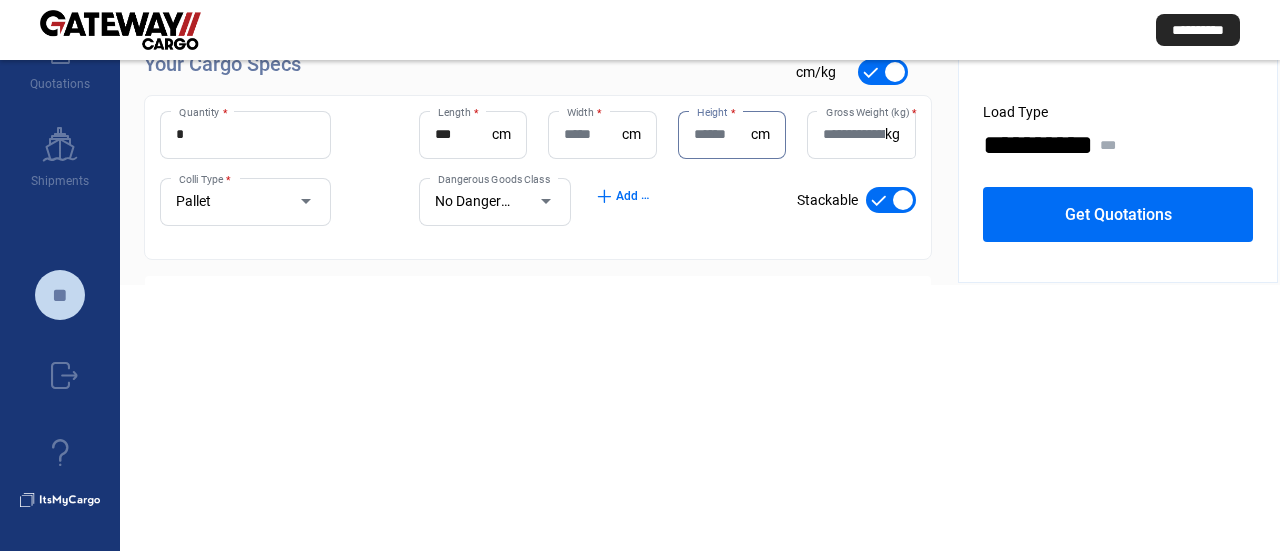 click on "Width  *" at bounding box center [592, 134] 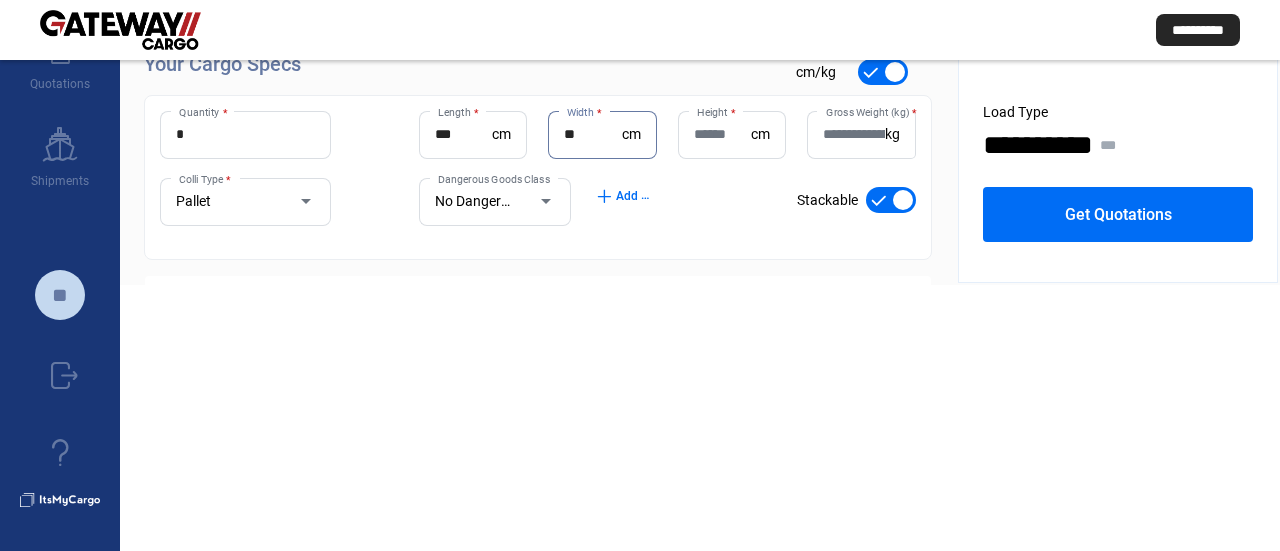 type on "**" 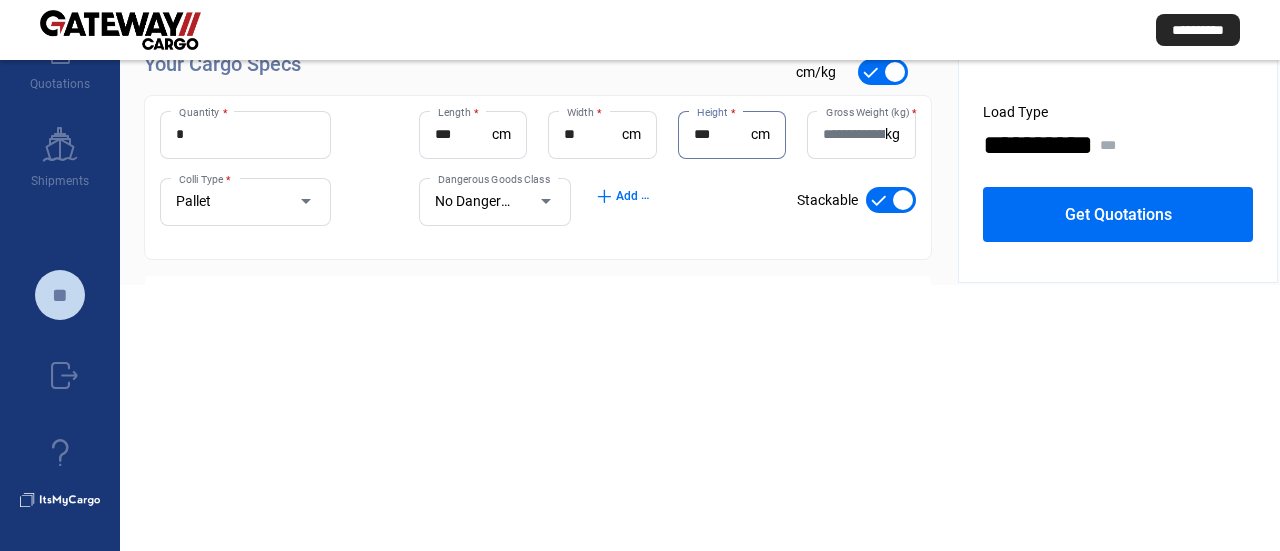 type on "***" 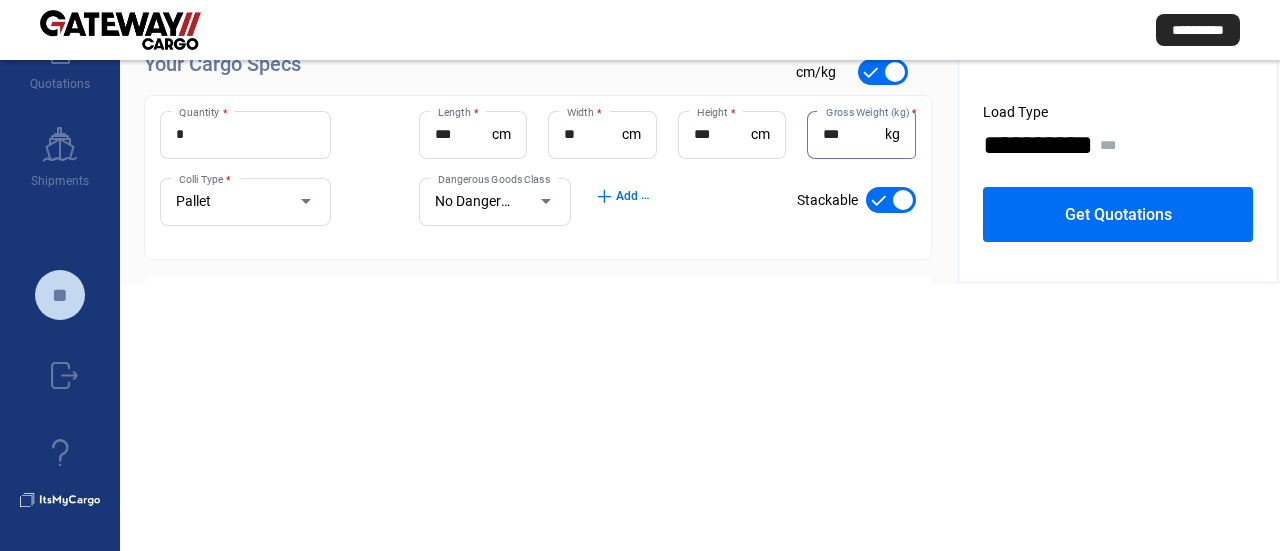 type on "***" 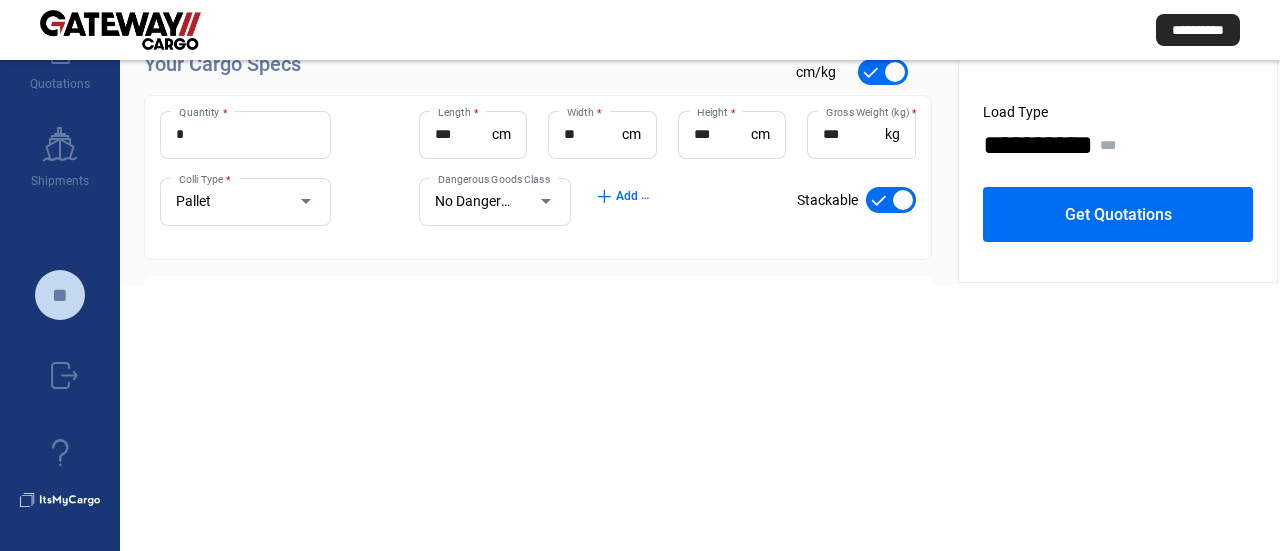 click at bounding box center (891, 200) 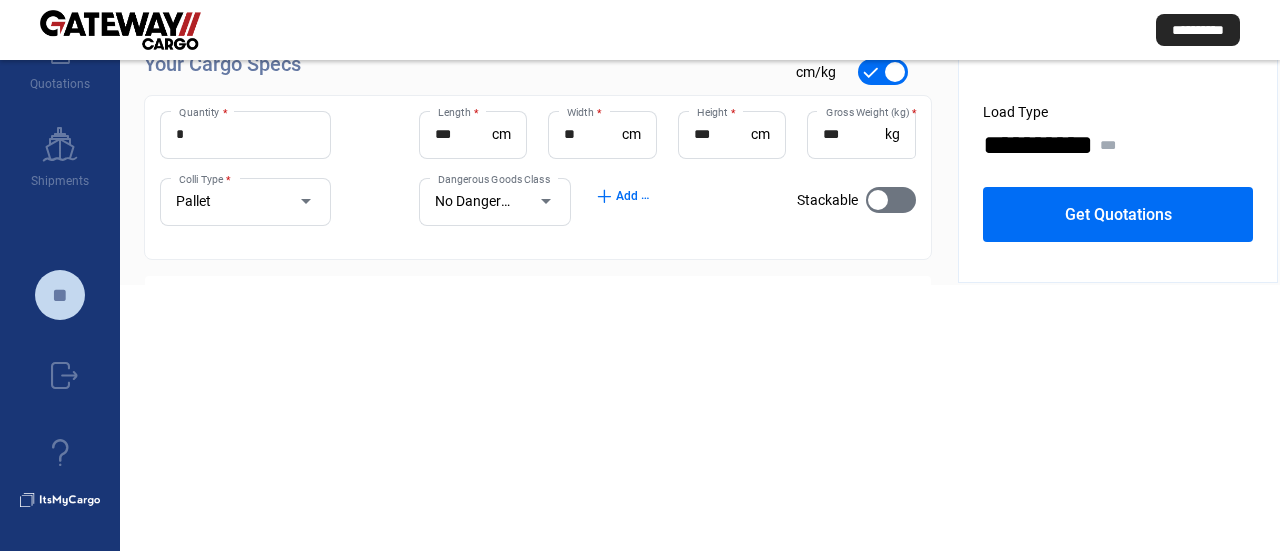 click on "add" 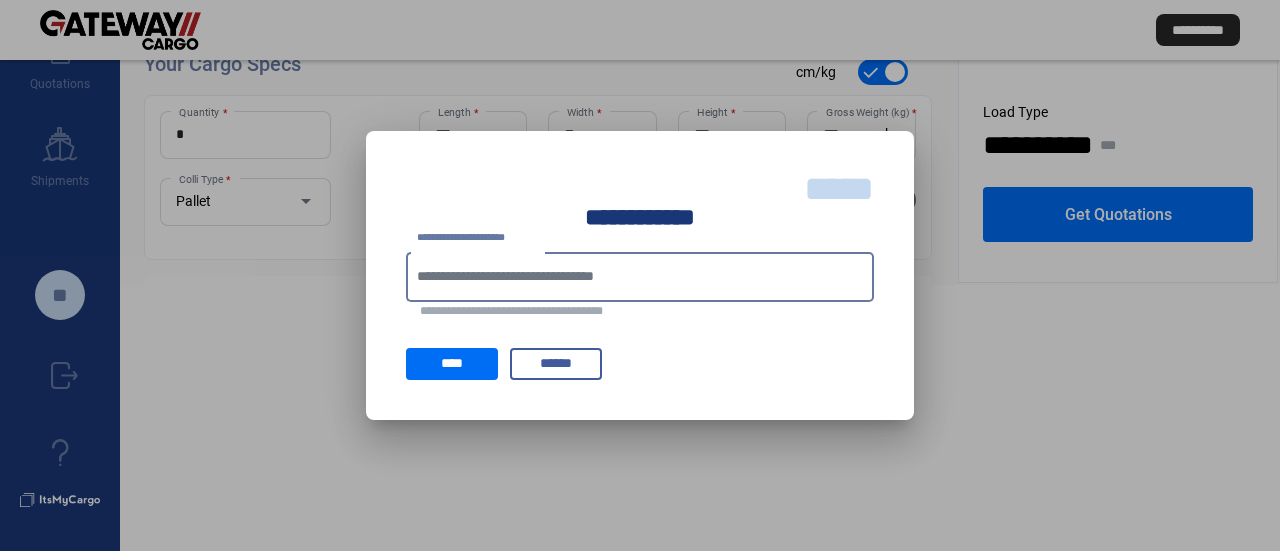 click on "*****" at bounding box center [839, 189] 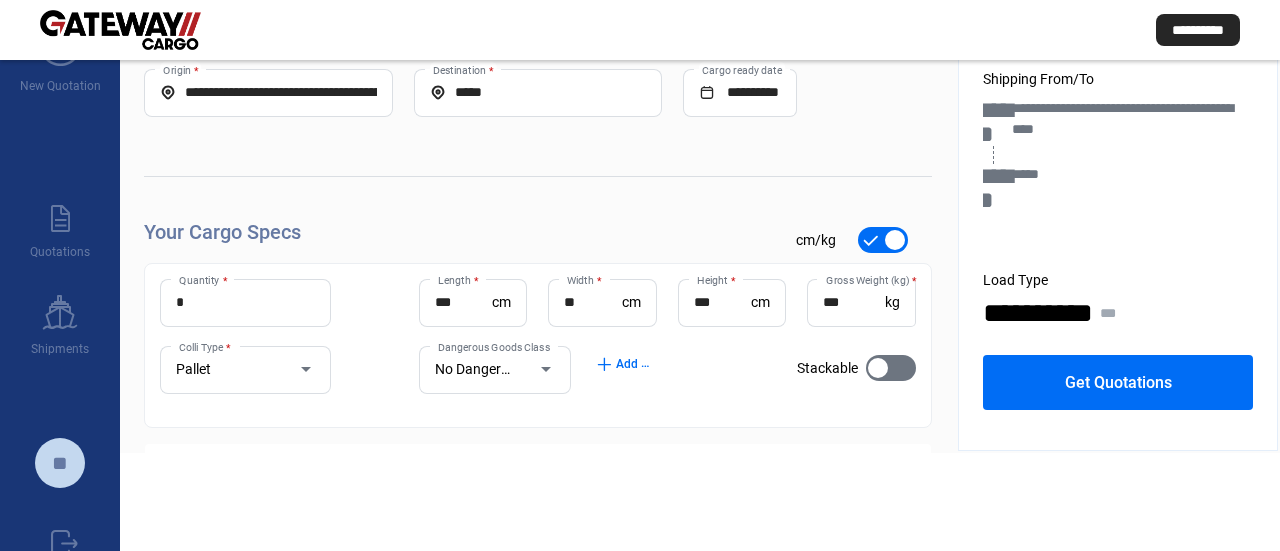 scroll, scrollTop: 0, scrollLeft: 0, axis: both 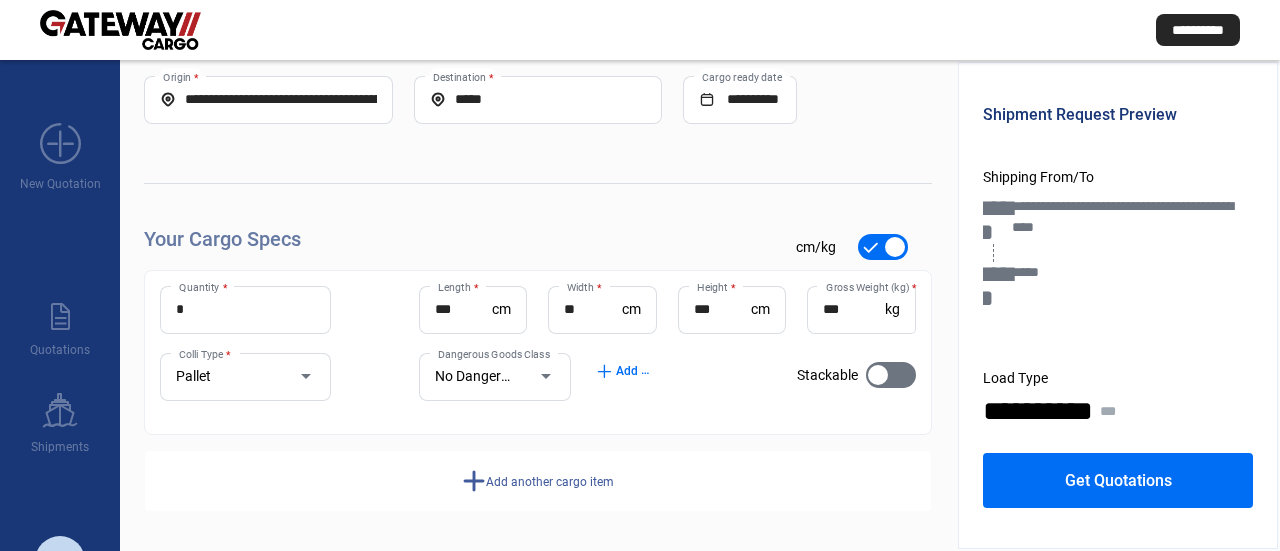 click on "add" 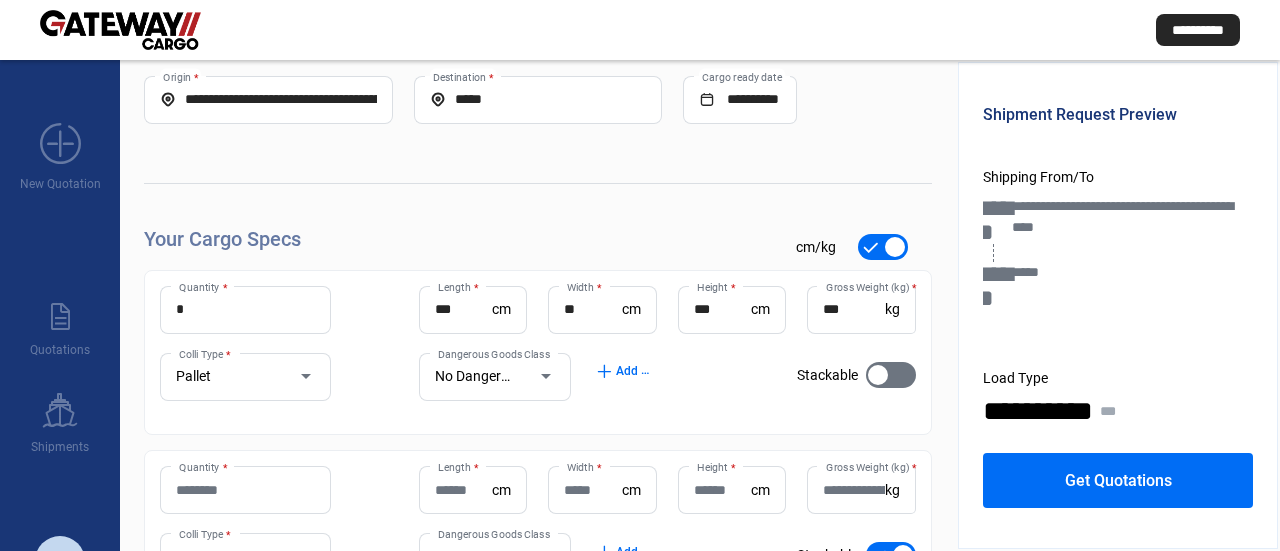 click on "Quantity *" at bounding box center [245, 490] 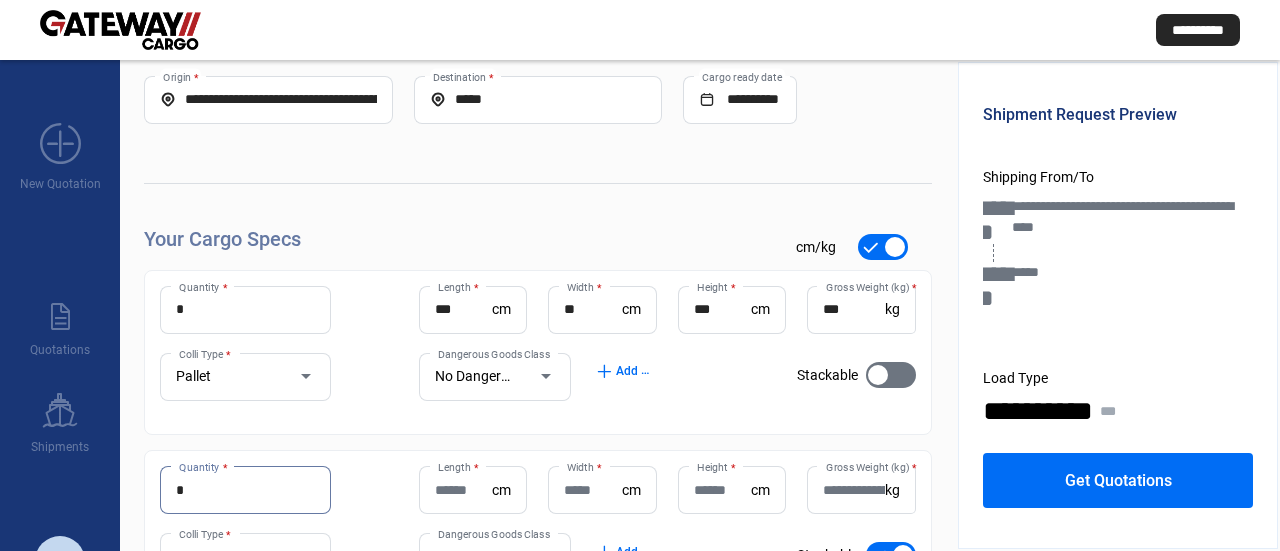 type on "*" 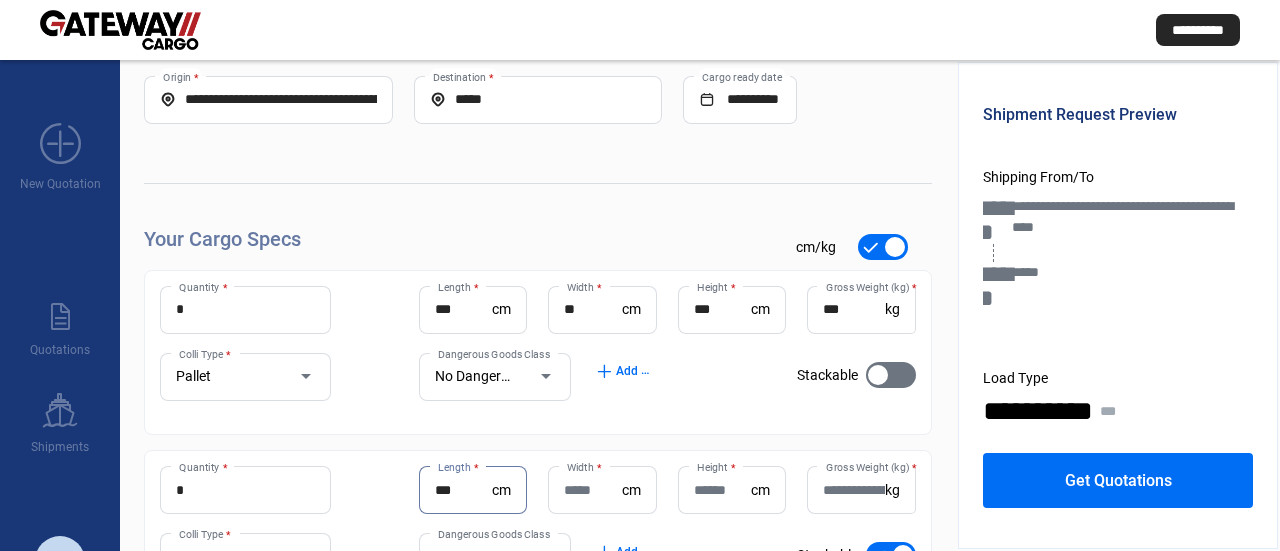 type on "***" 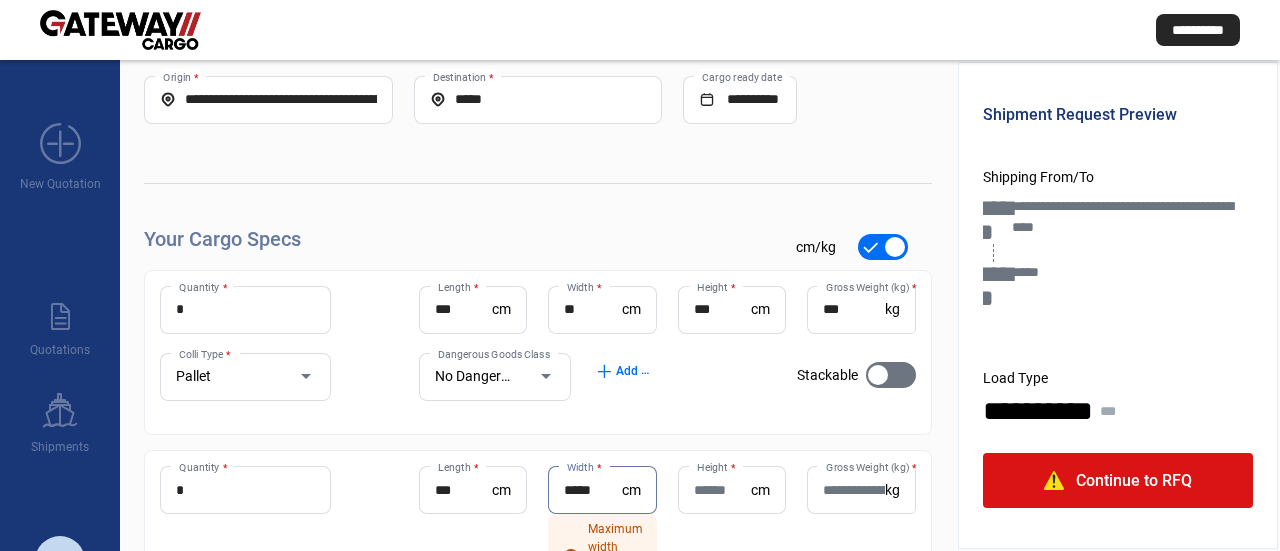 drag, startPoint x: 616, startPoint y: 494, endPoint x: 527, endPoint y: 499, distance: 89.140335 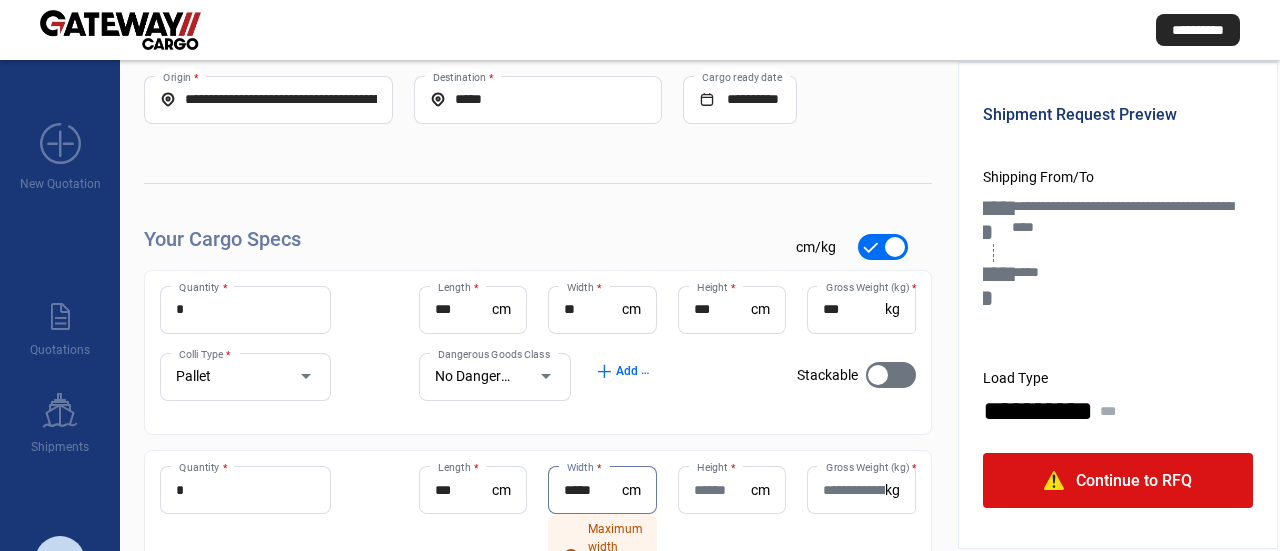 click on "*** Length  * cm ***** Width  * cm  Maximum width exceeded (2.4 m)  Height  * cm Gross Weight (kg)  * kg" 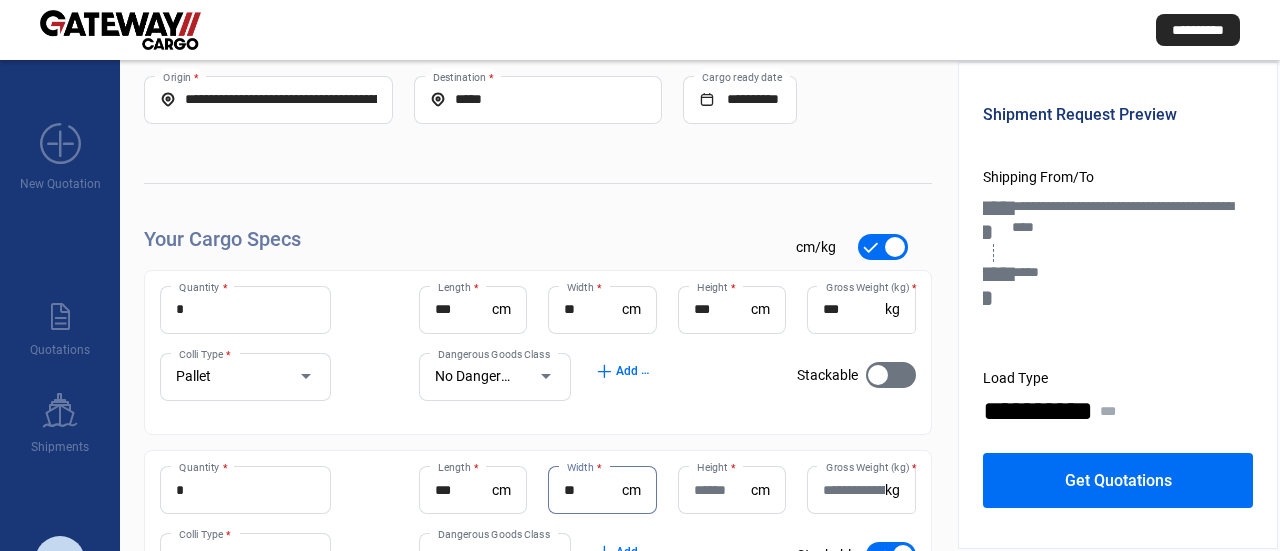 type on "**" 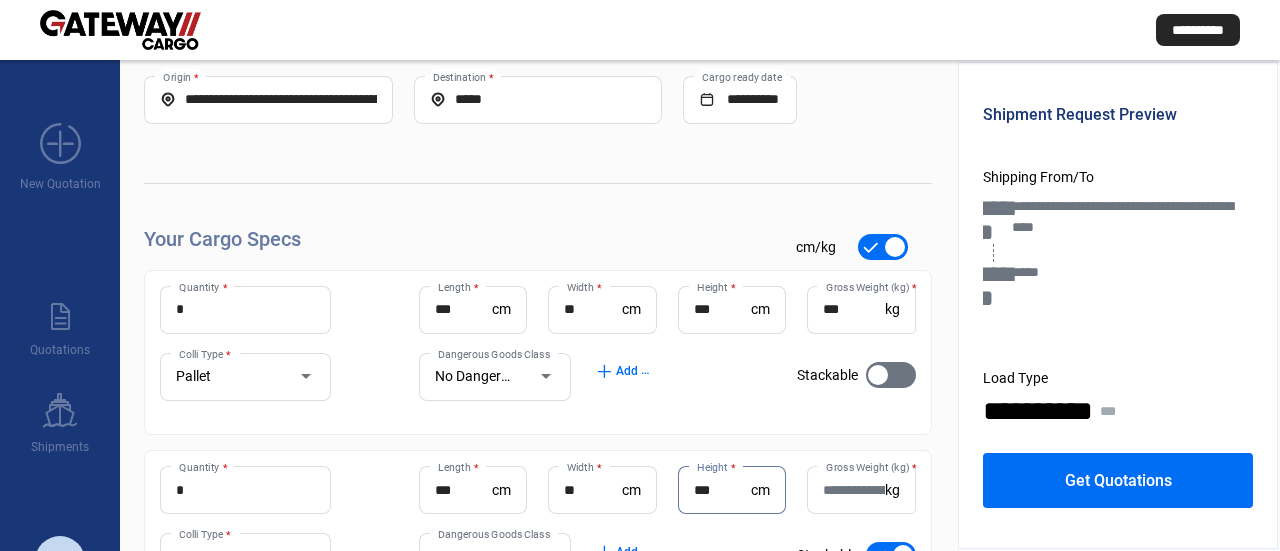 type on "***" 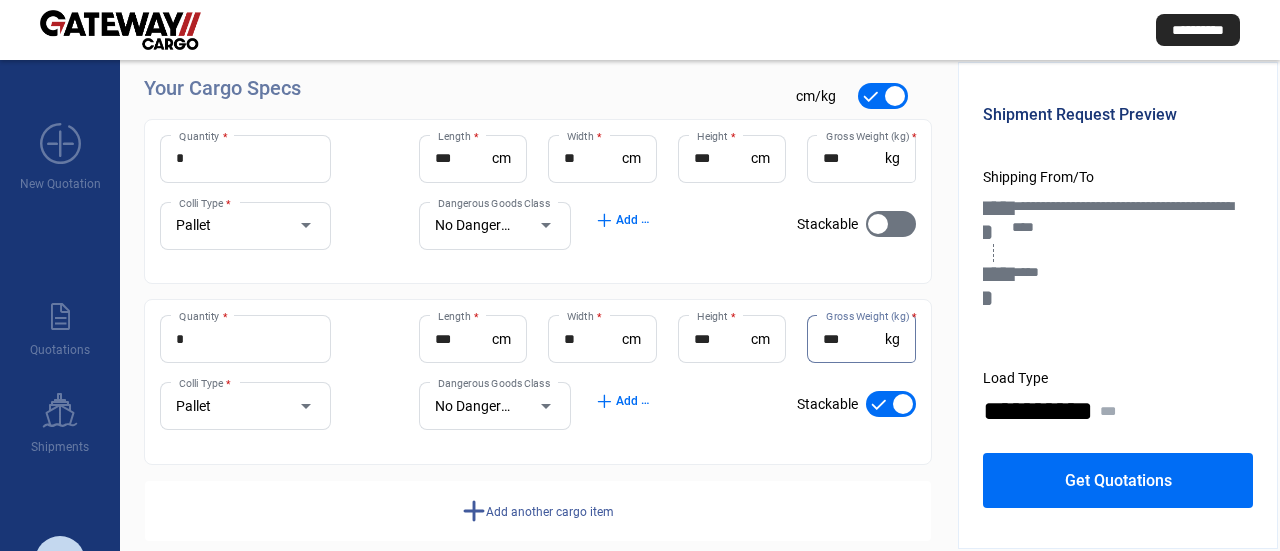 scroll, scrollTop: 271, scrollLeft: 0, axis: vertical 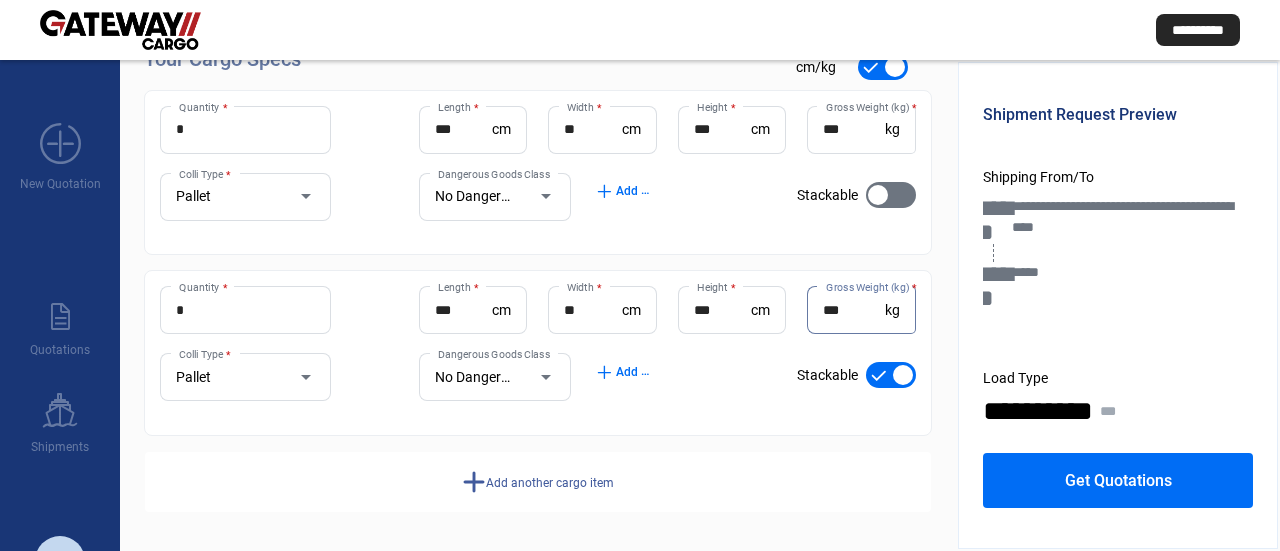 type on "***" 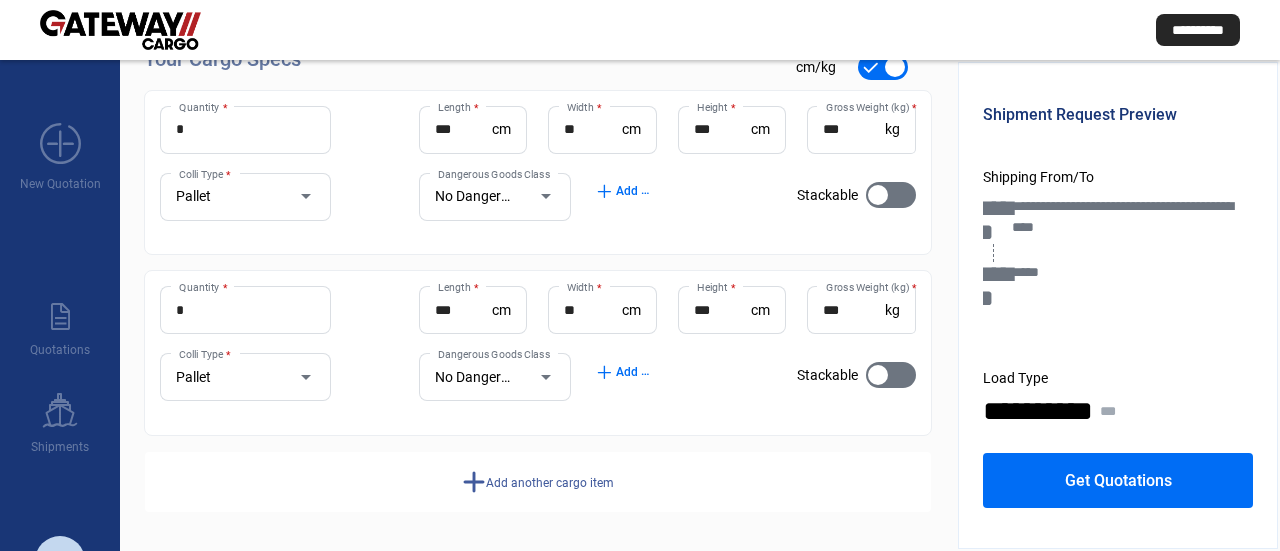 click on "add" 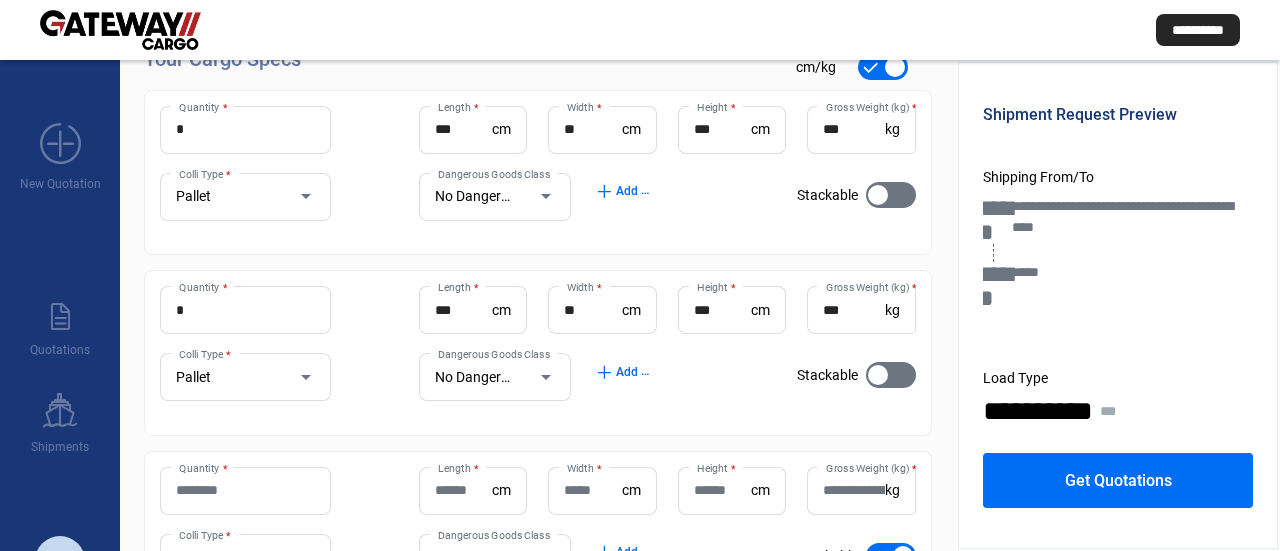 click on "Quantity *" at bounding box center (245, 490) 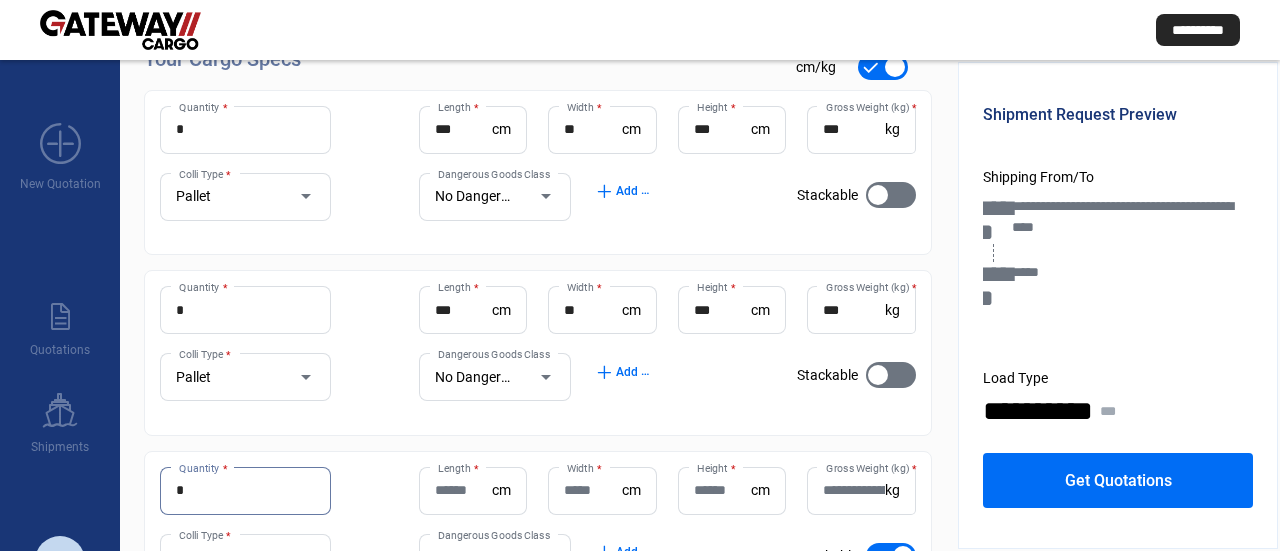 type on "*" 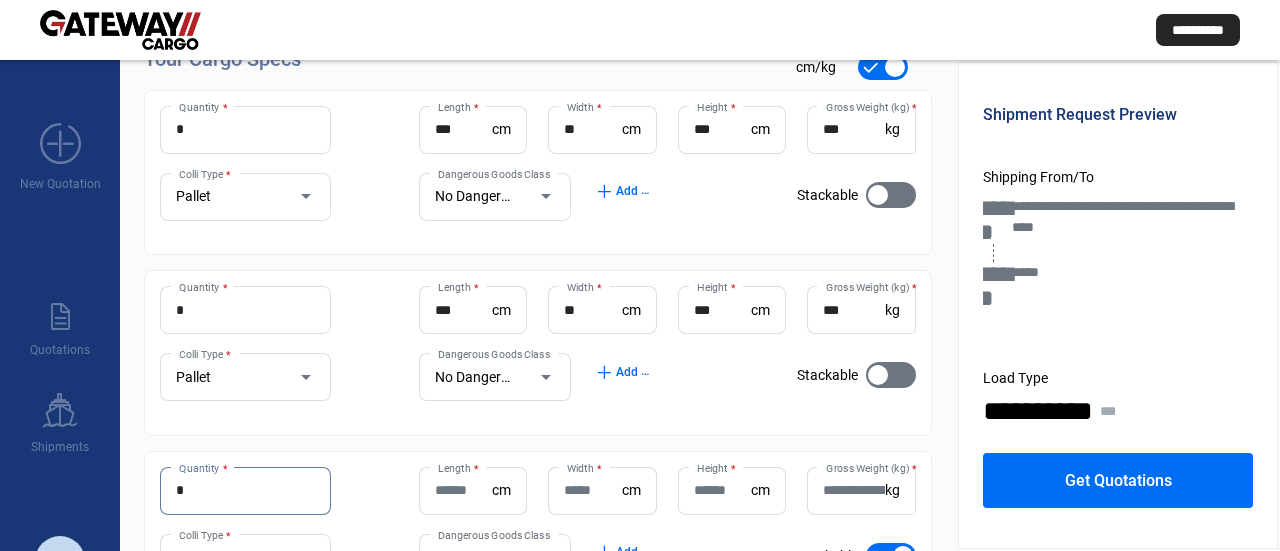 click on "Length  *" 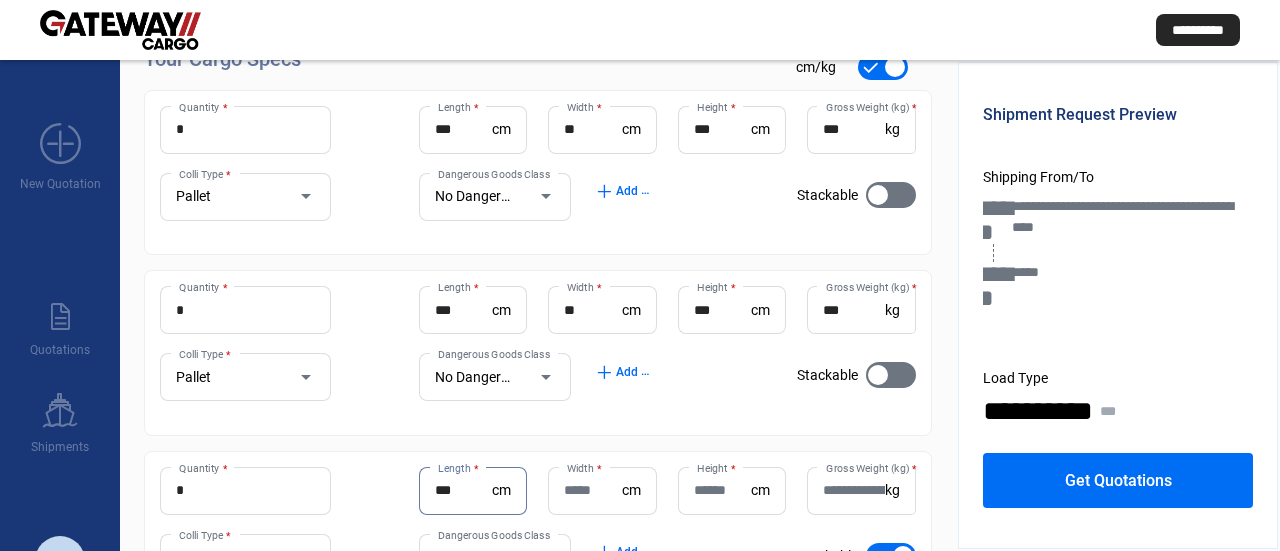 type on "***" 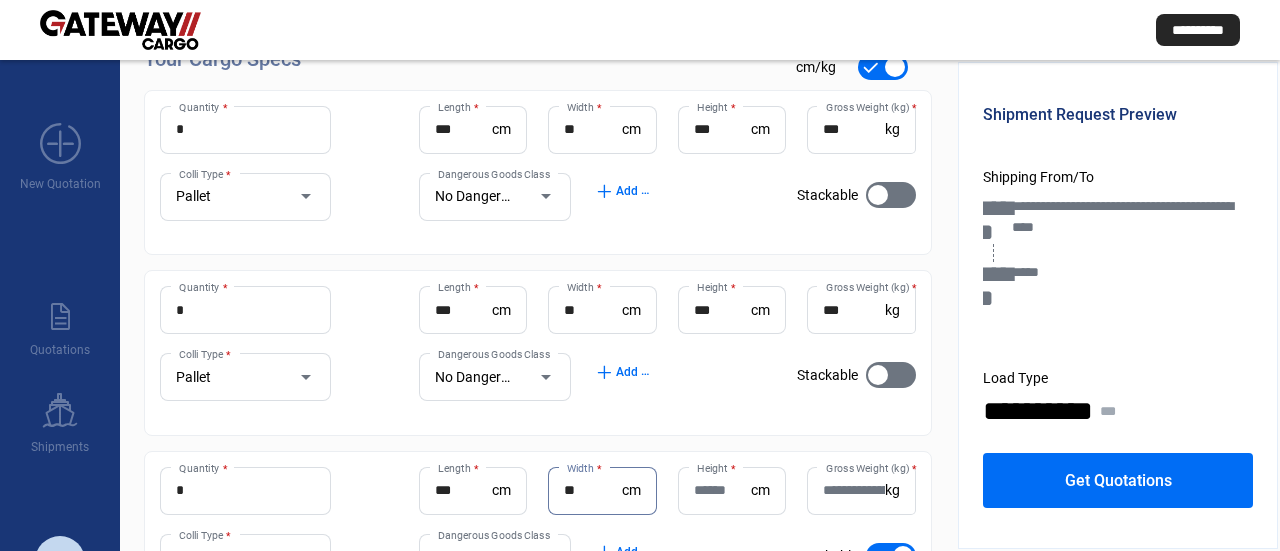 type on "**" 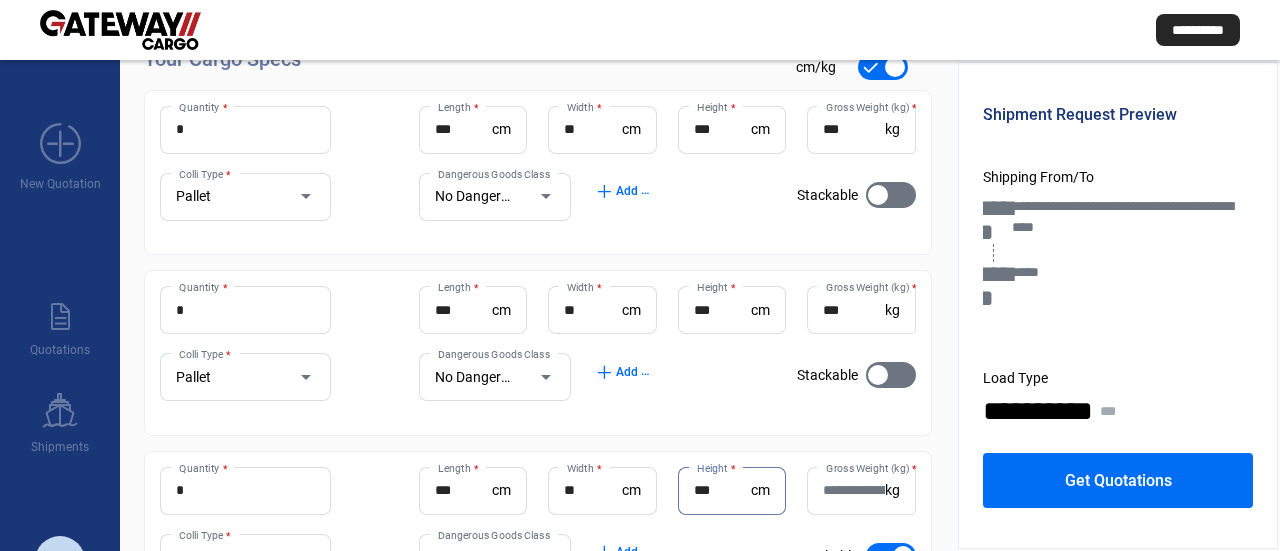 type on "***" 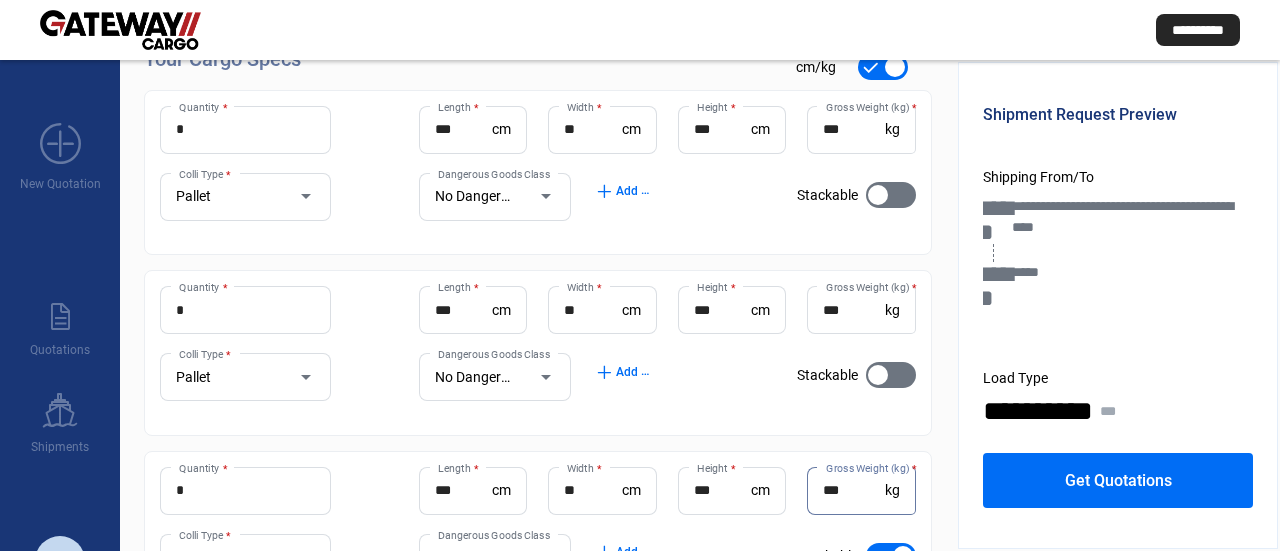 scroll, scrollTop: 451, scrollLeft: 0, axis: vertical 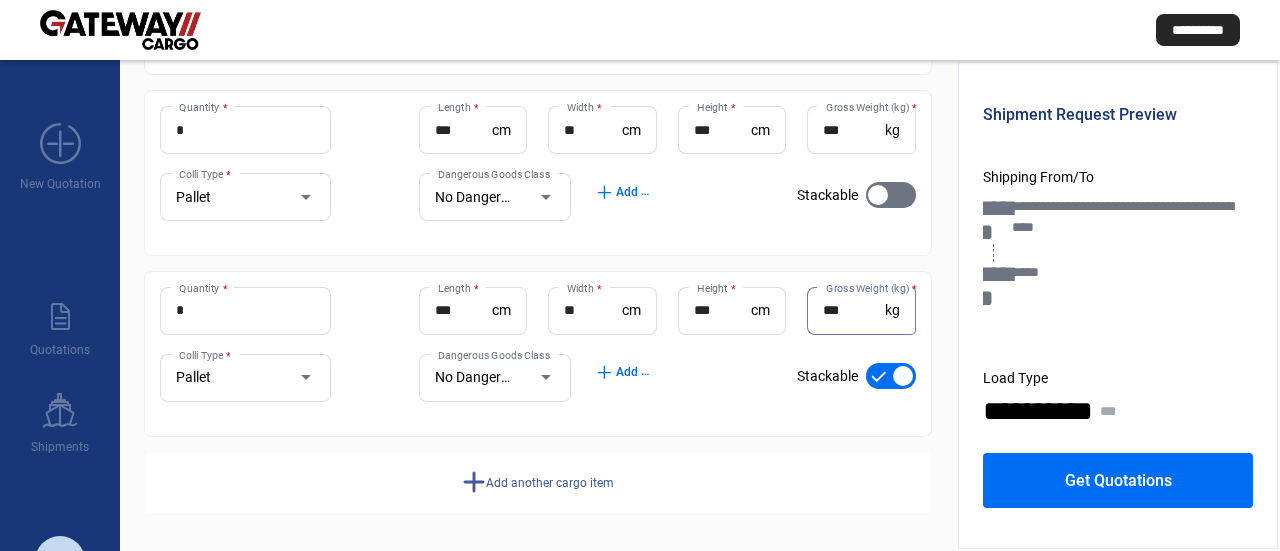 type on "***" 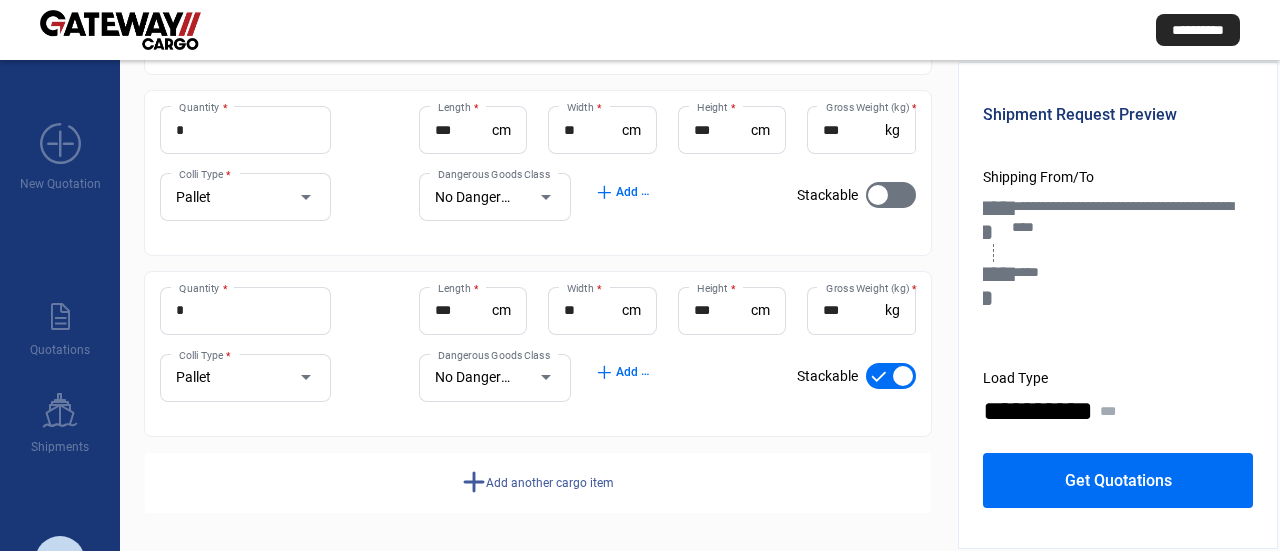 click on "Get Quotations" 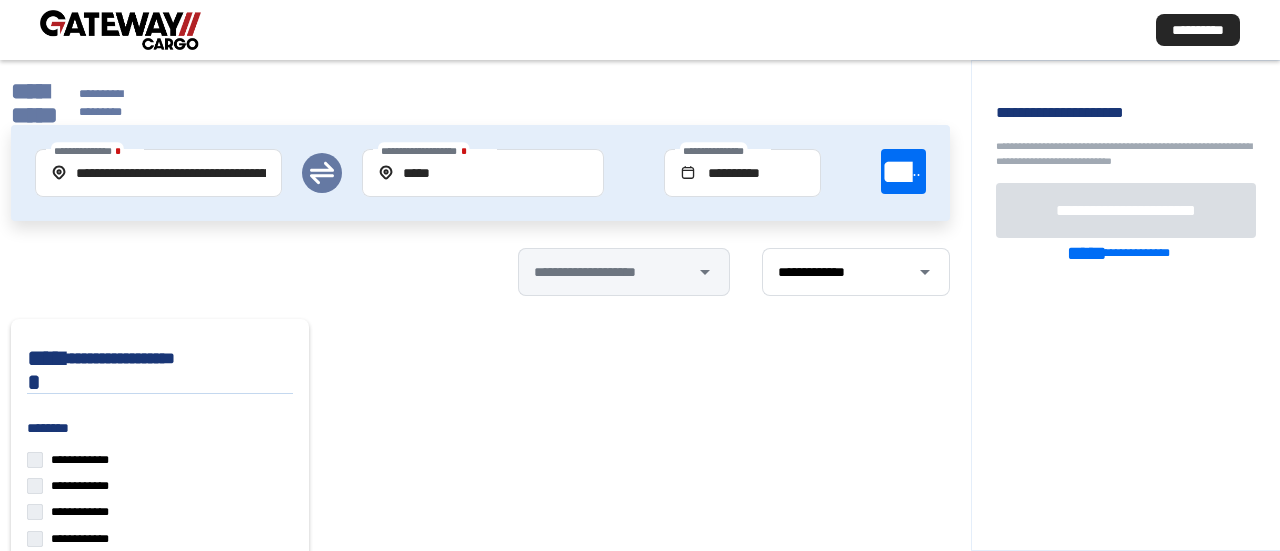 click on "**********" 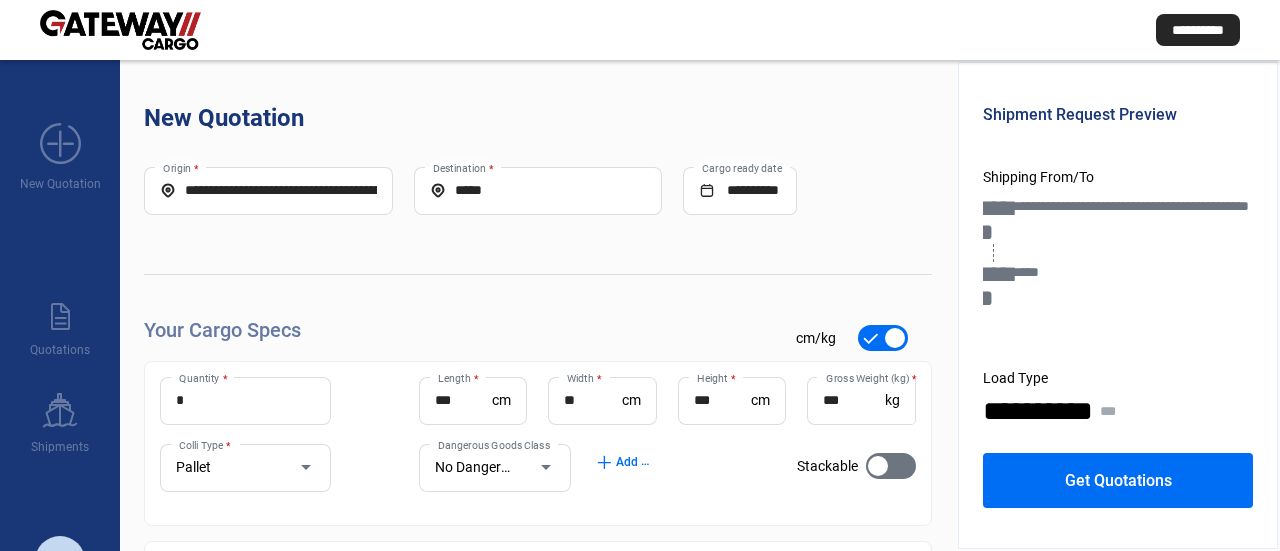 scroll, scrollTop: 300, scrollLeft: 0, axis: vertical 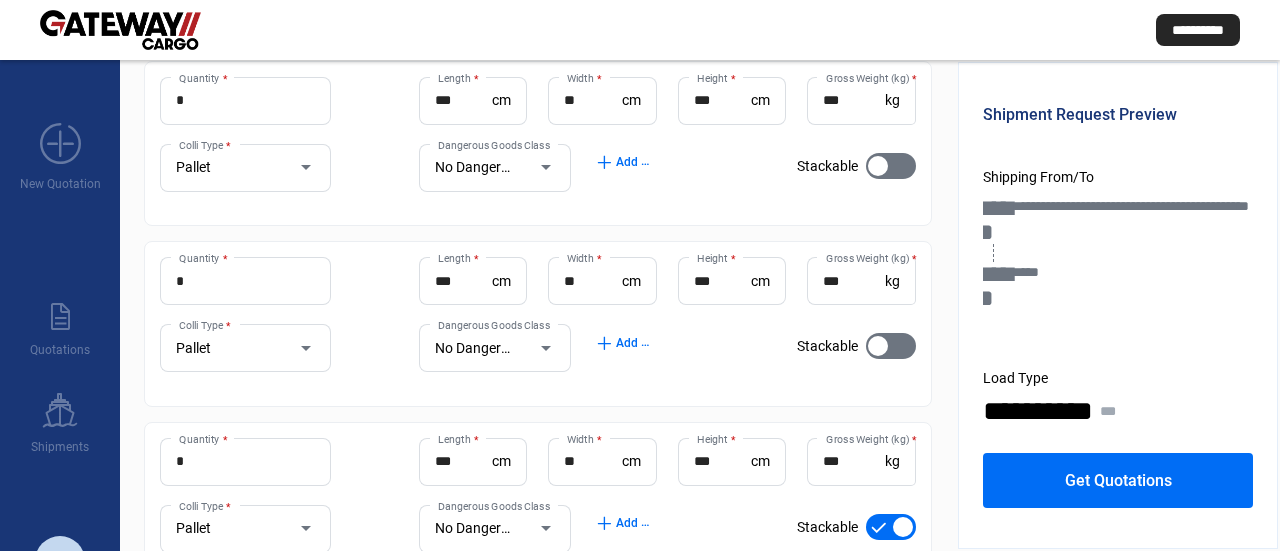 click on "check_mark    Stackable" 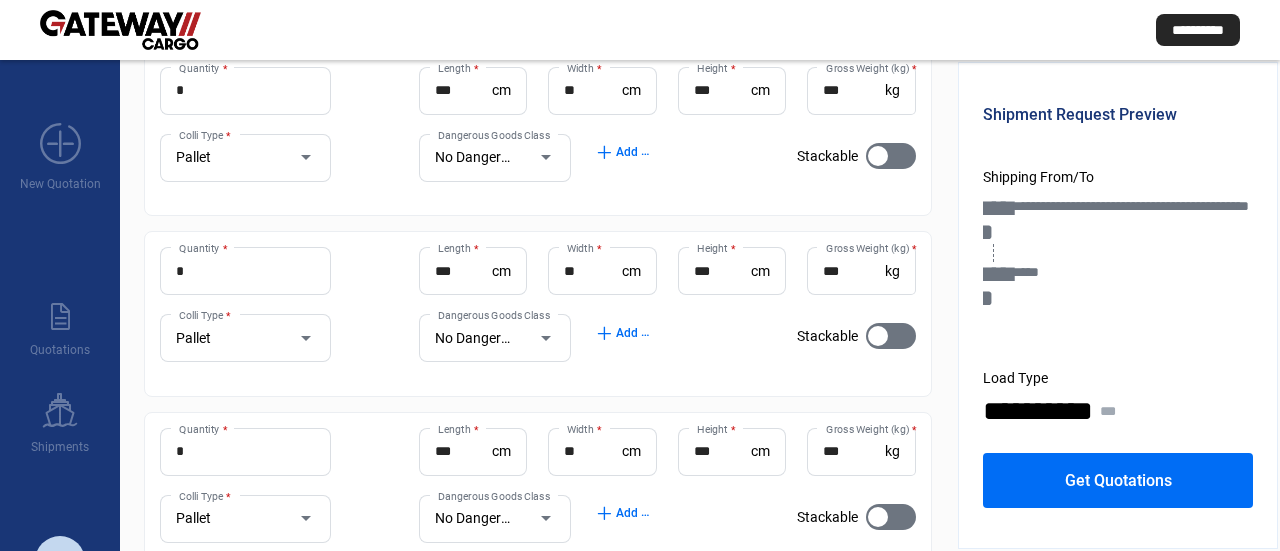 scroll, scrollTop: 351, scrollLeft: 0, axis: vertical 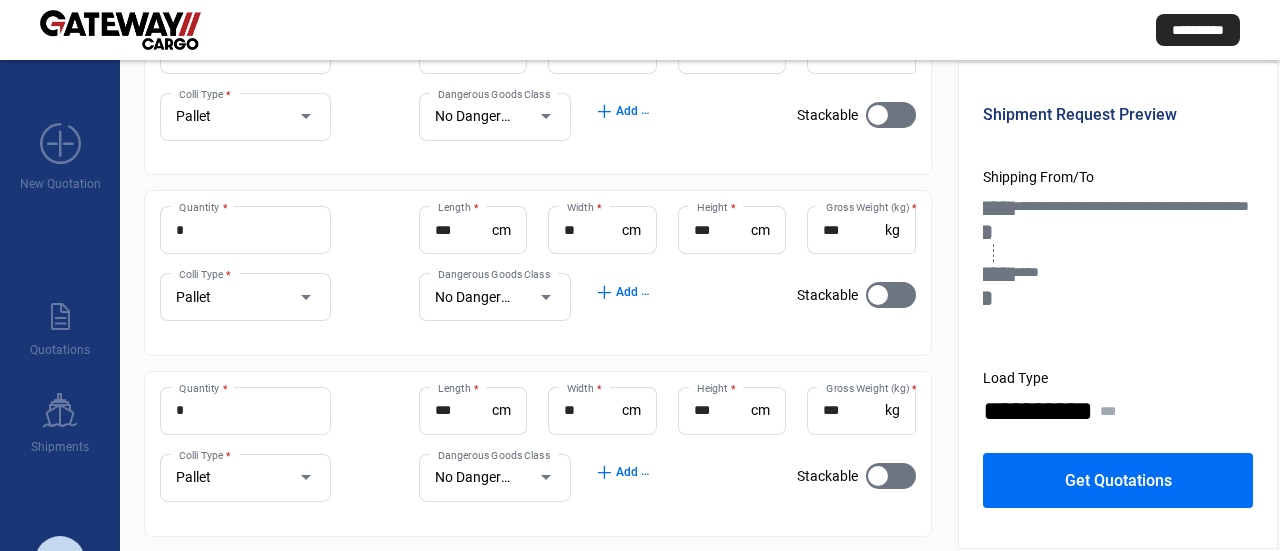 click on "Get Quotations" 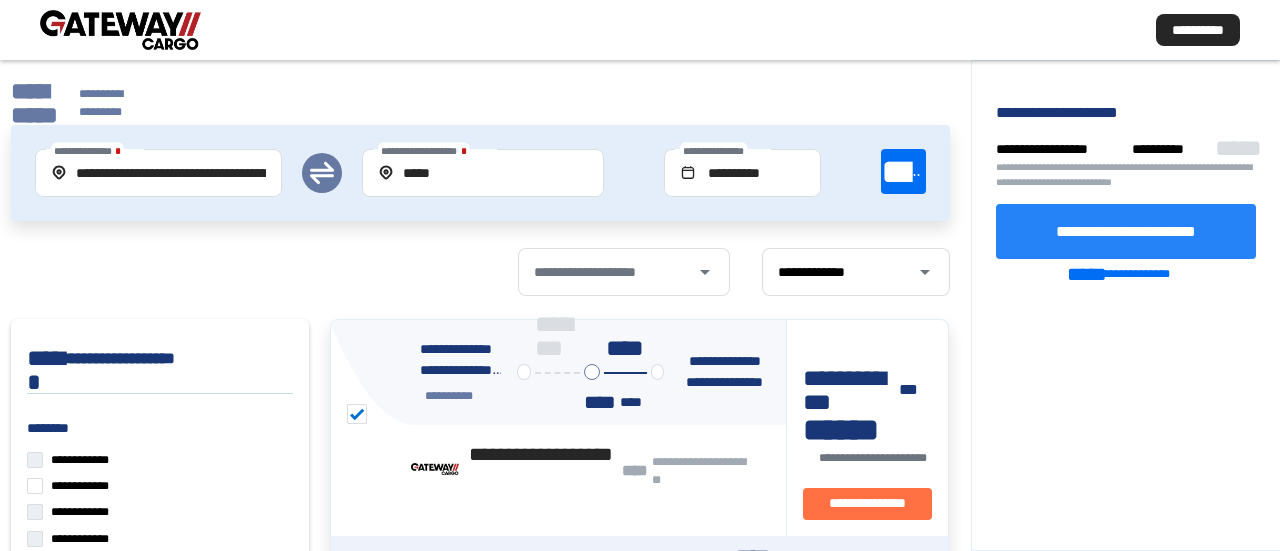 click on "**********" 